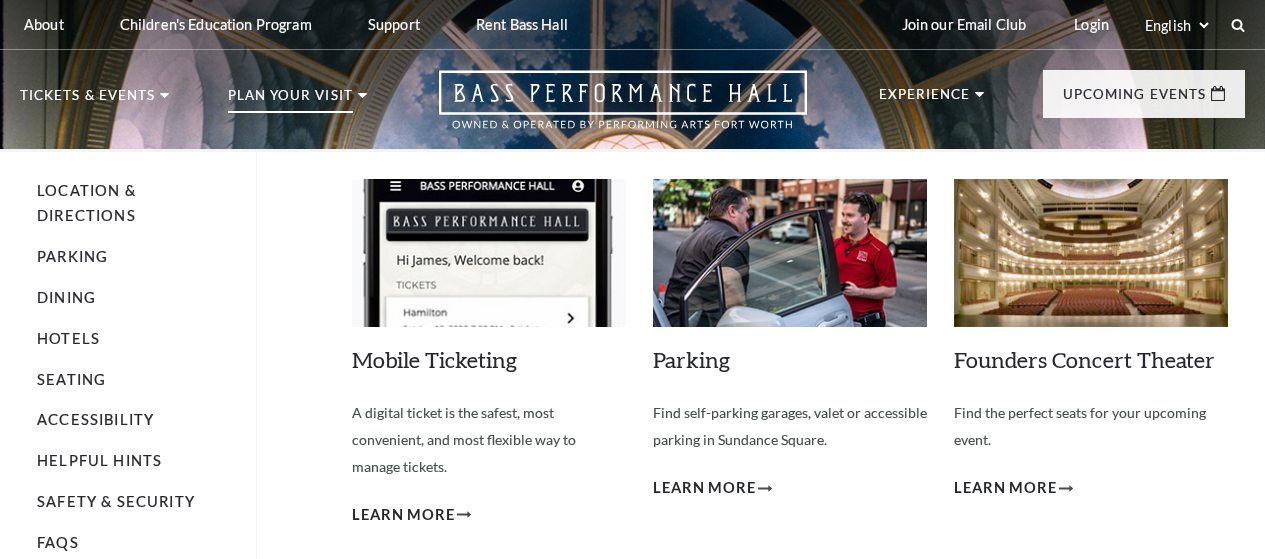 scroll, scrollTop: 0, scrollLeft: 0, axis: both 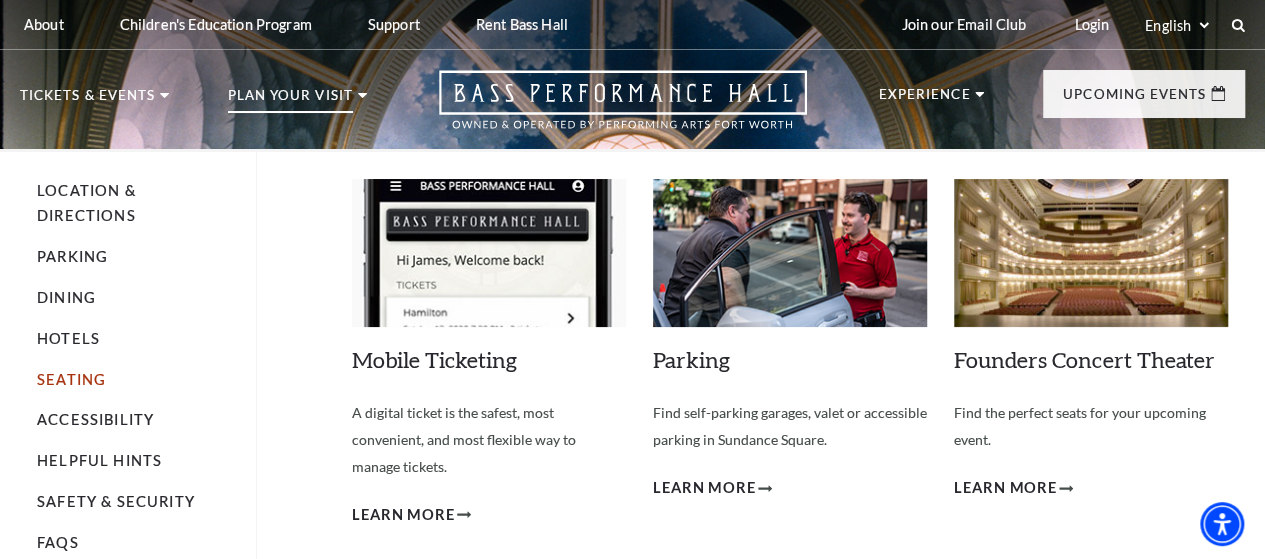 click on "Seating" at bounding box center (71, 379) 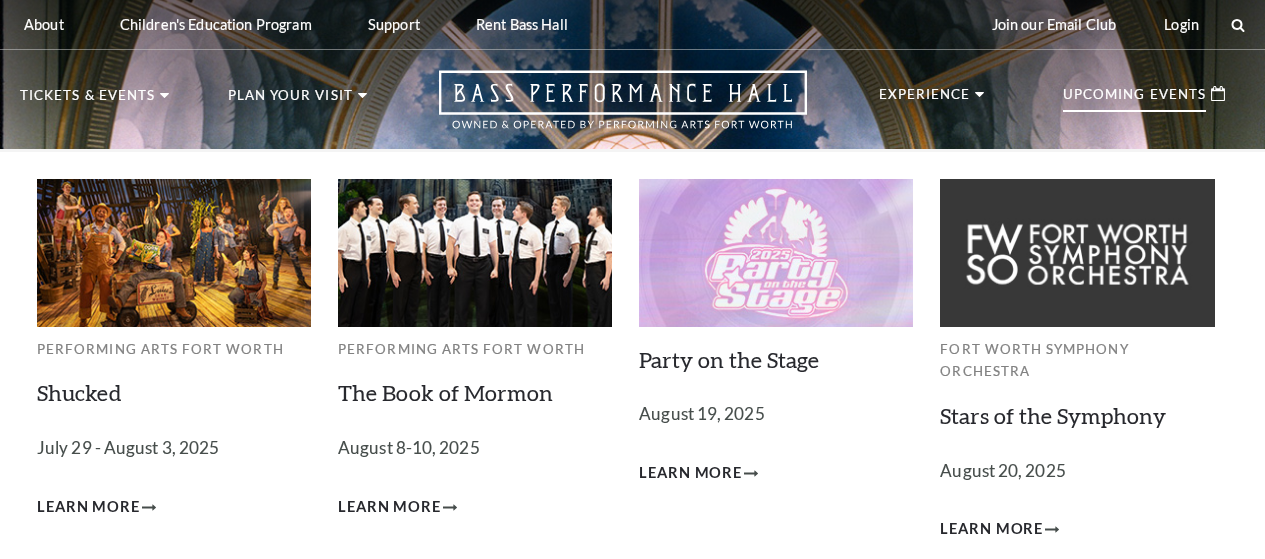 scroll, scrollTop: 0, scrollLeft: 0, axis: both 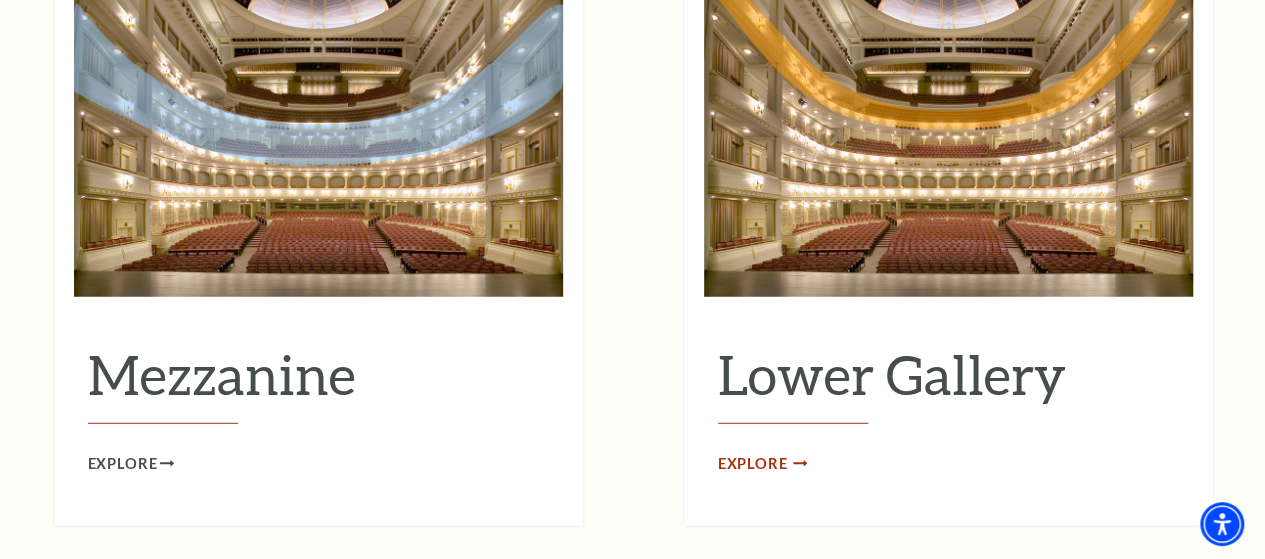 click on "Explore" at bounding box center (753, 464) 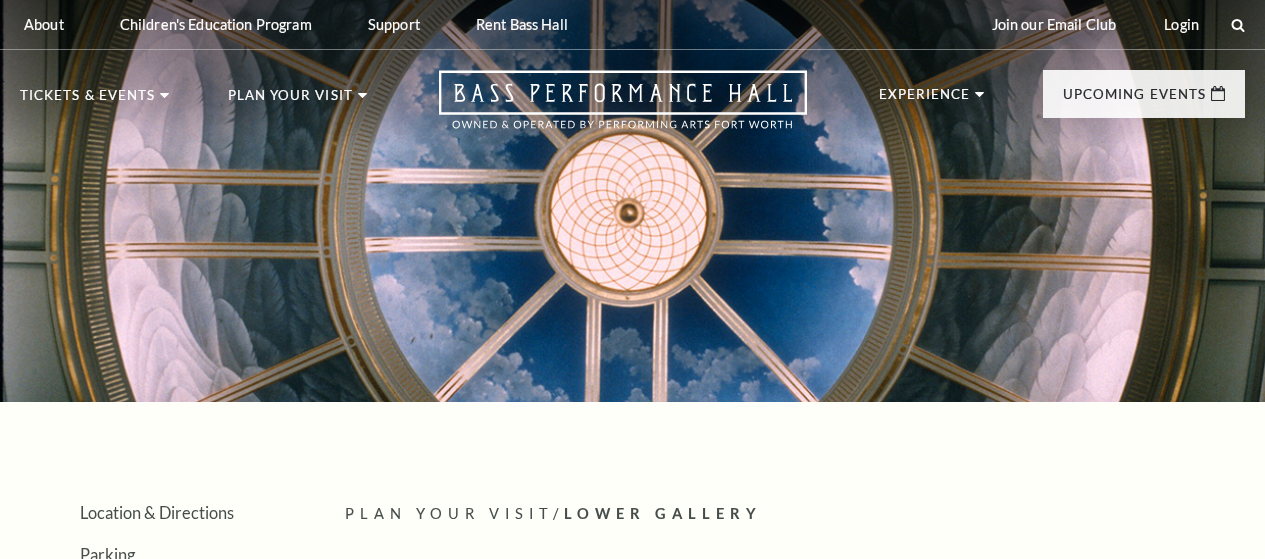 scroll, scrollTop: 0, scrollLeft: 0, axis: both 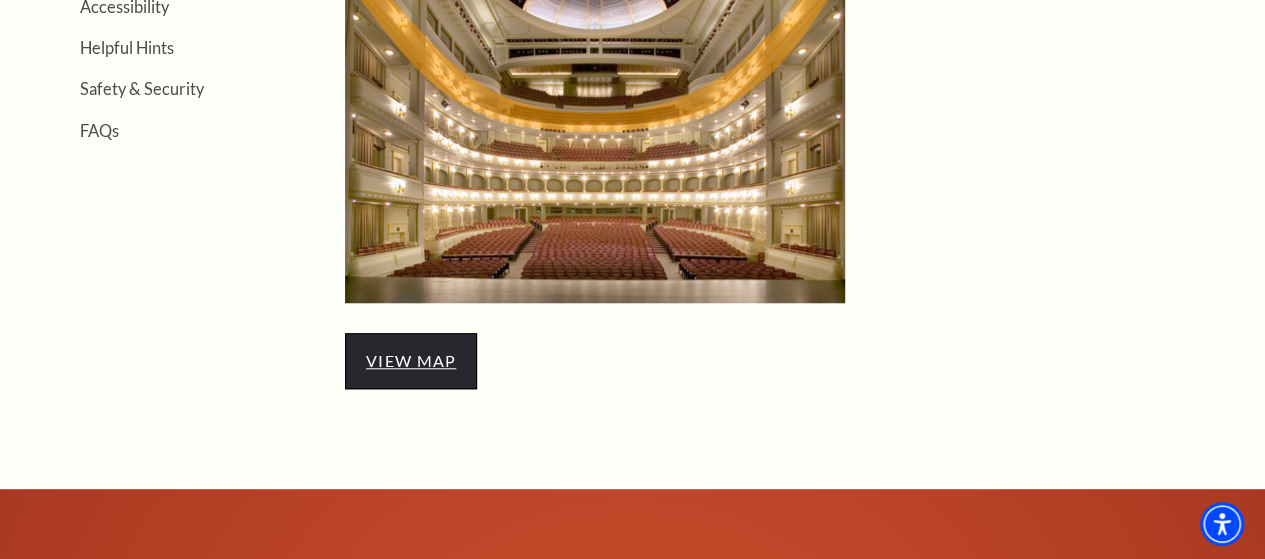 click on "view map" at bounding box center [411, 360] 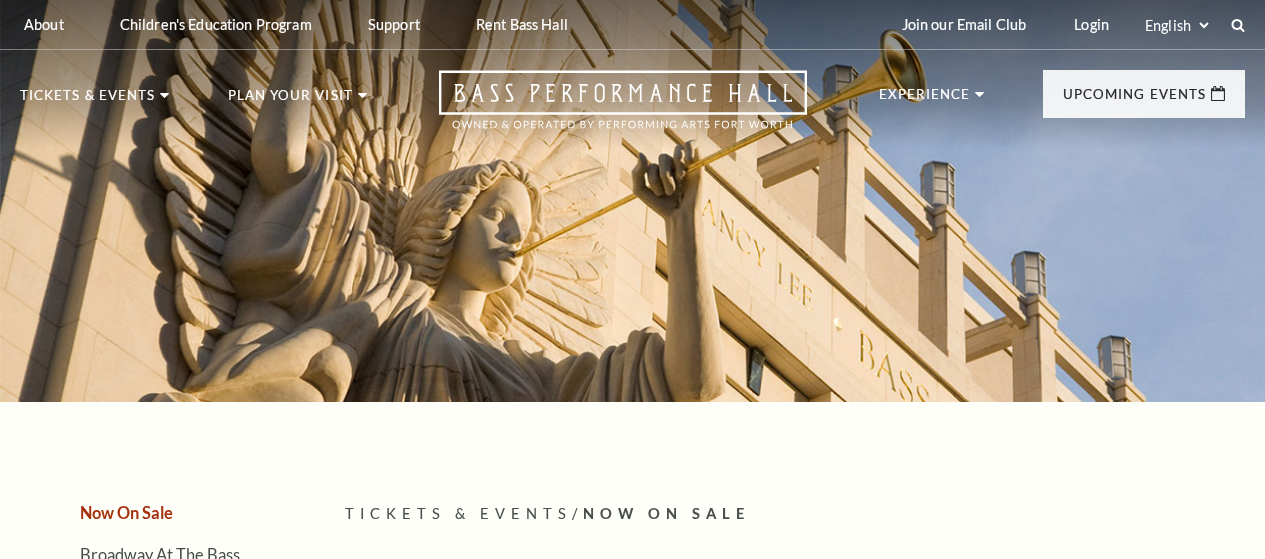 scroll, scrollTop: 0, scrollLeft: 0, axis: both 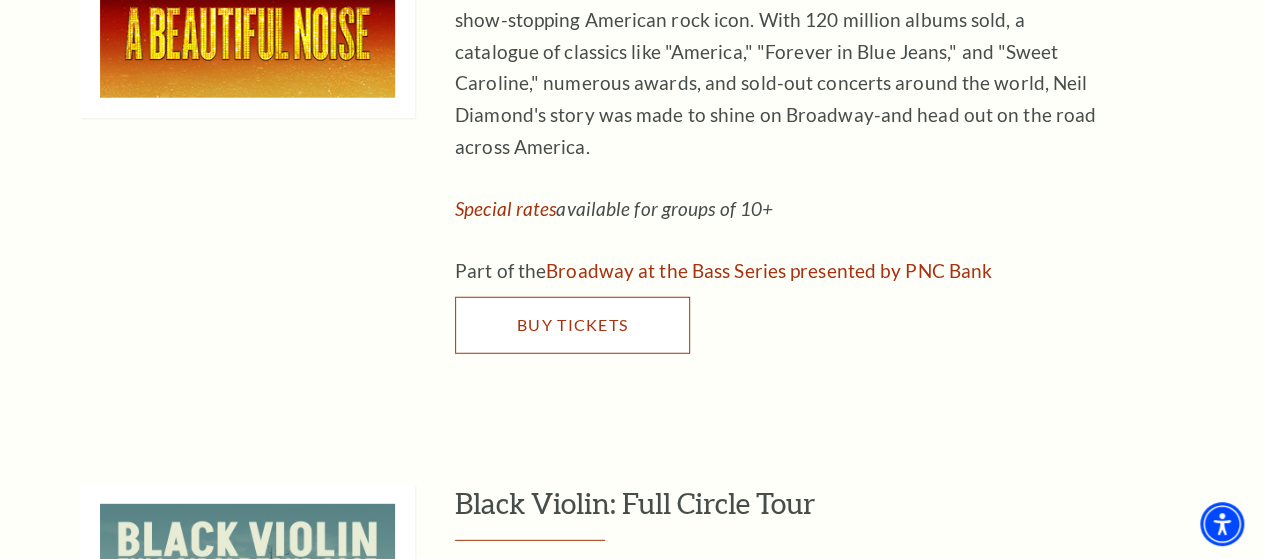 click on "Buy Tickets" at bounding box center [572, 324] 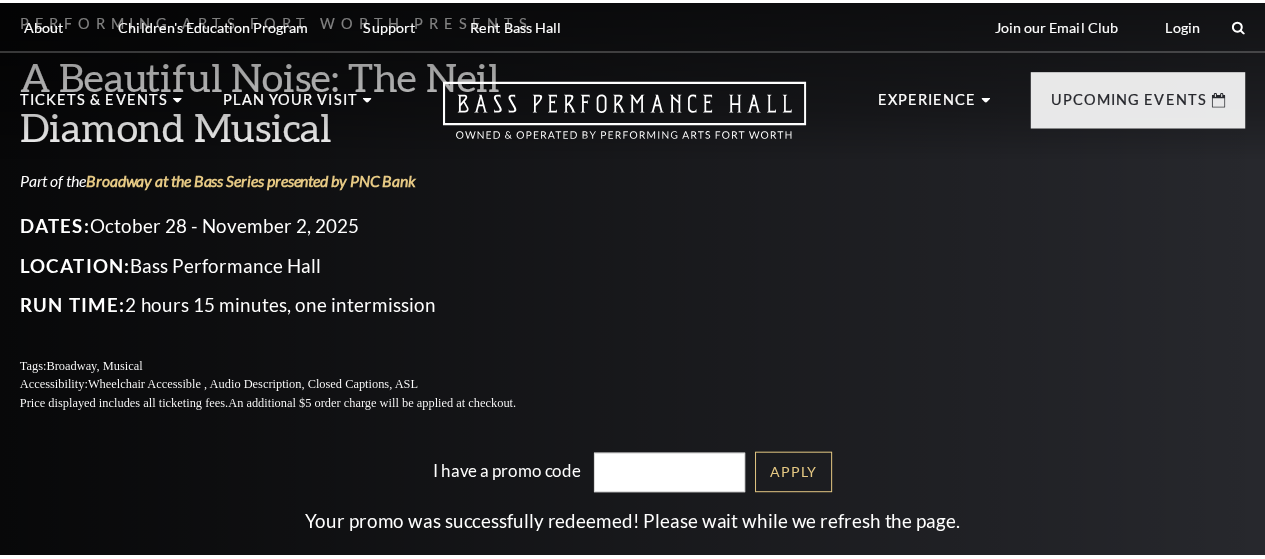 scroll, scrollTop: 0, scrollLeft: 0, axis: both 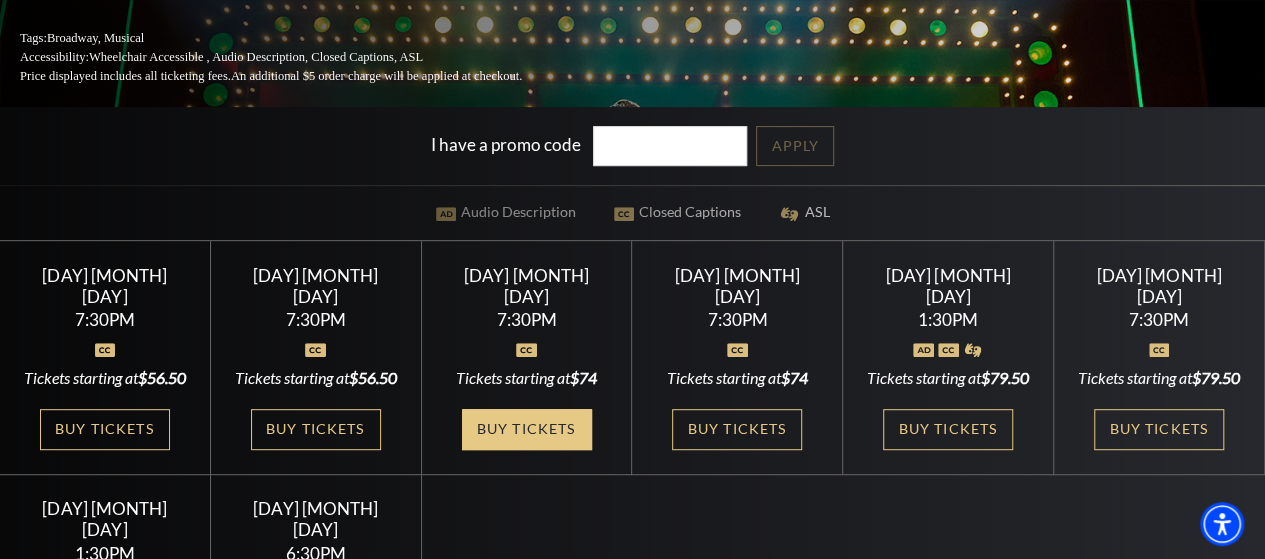 click on "Buy Tickets" at bounding box center (527, 429) 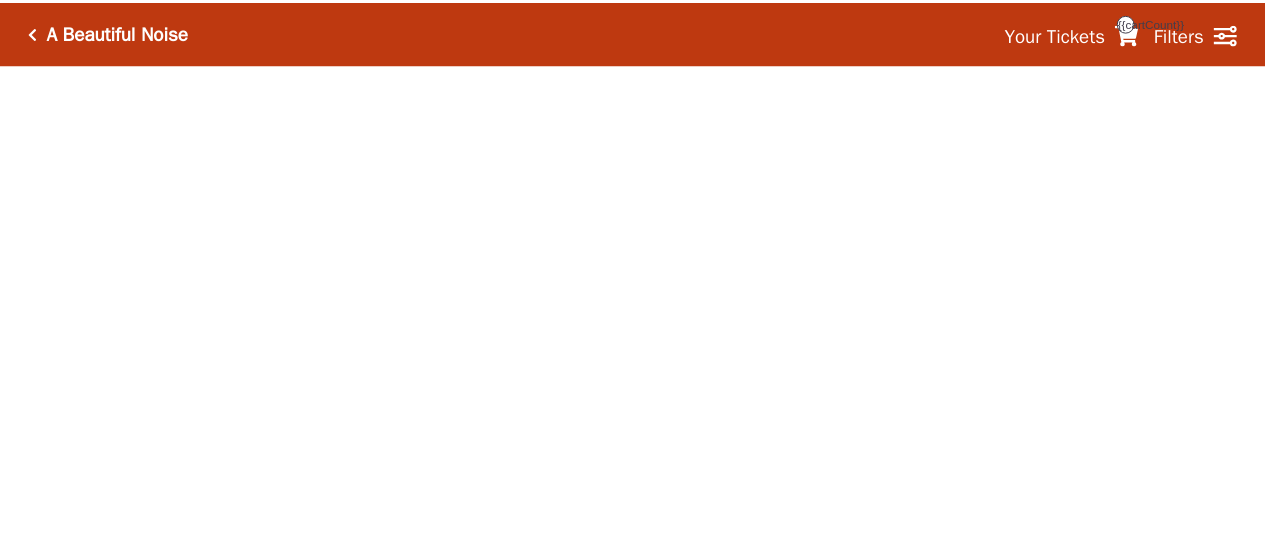 scroll, scrollTop: 0, scrollLeft: 0, axis: both 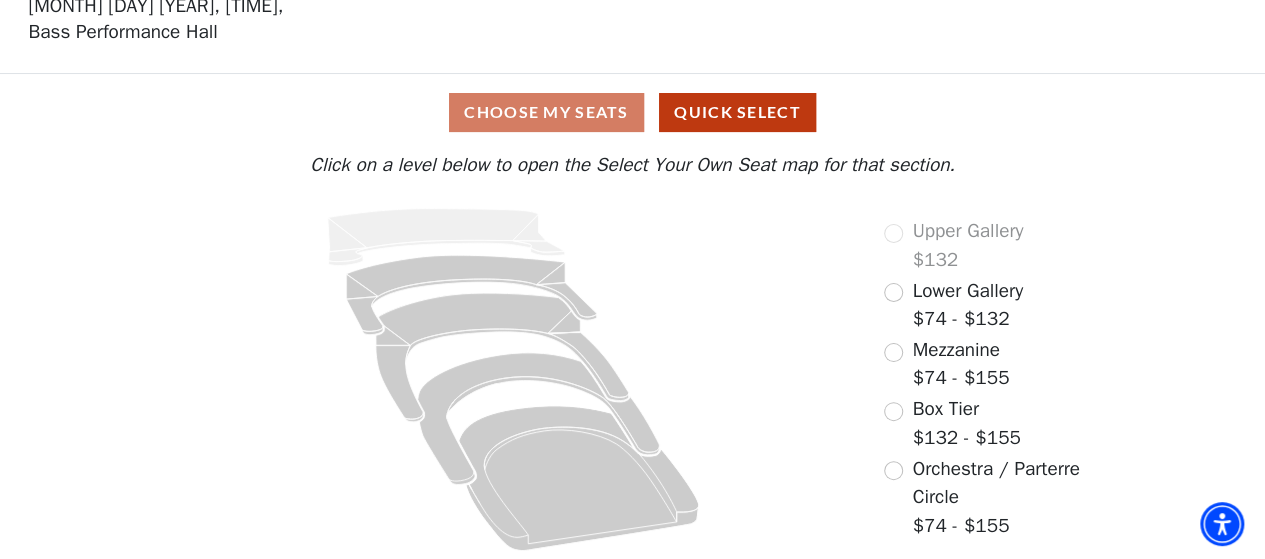 drag, startPoint x: 1274, startPoint y: 225, endPoint x: 1278, endPoint y: 317, distance: 92.086914 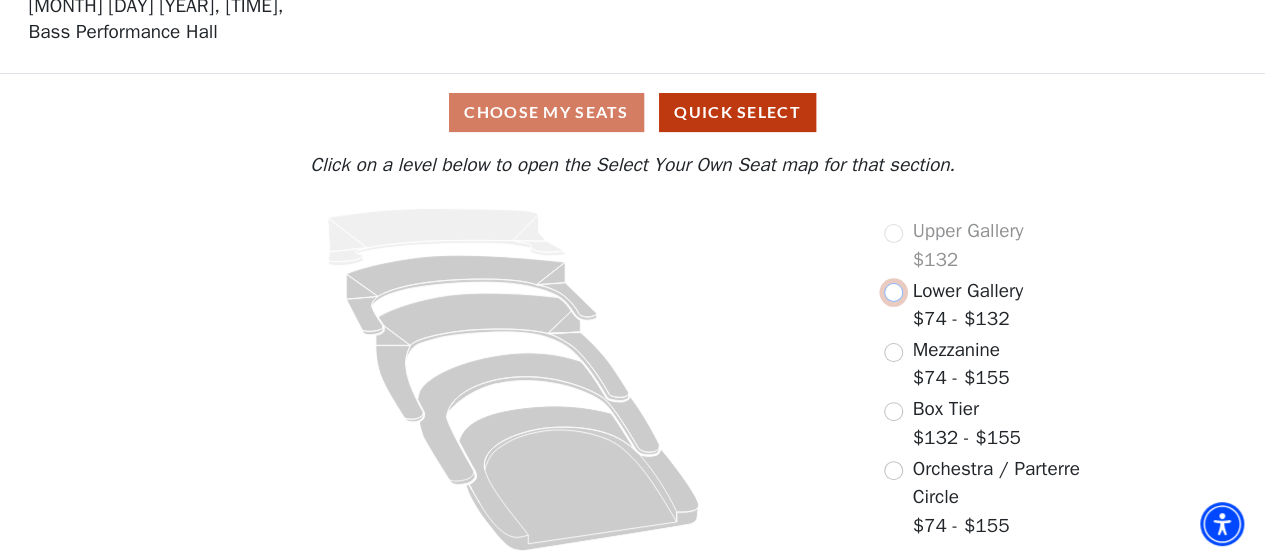click at bounding box center (893, 292) 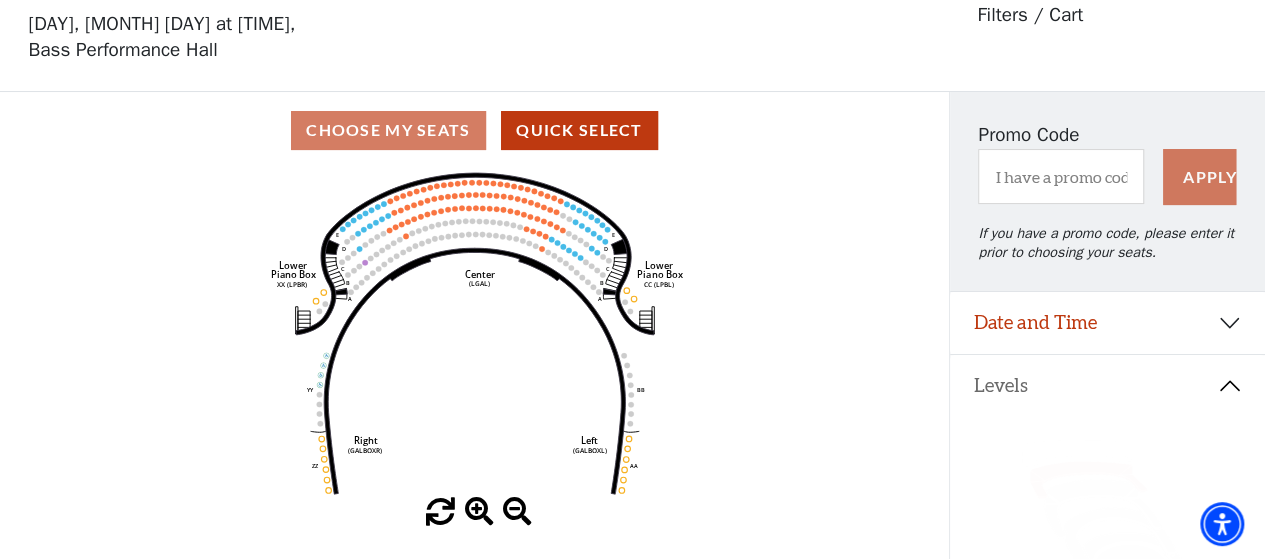 scroll, scrollTop: 92, scrollLeft: 0, axis: vertical 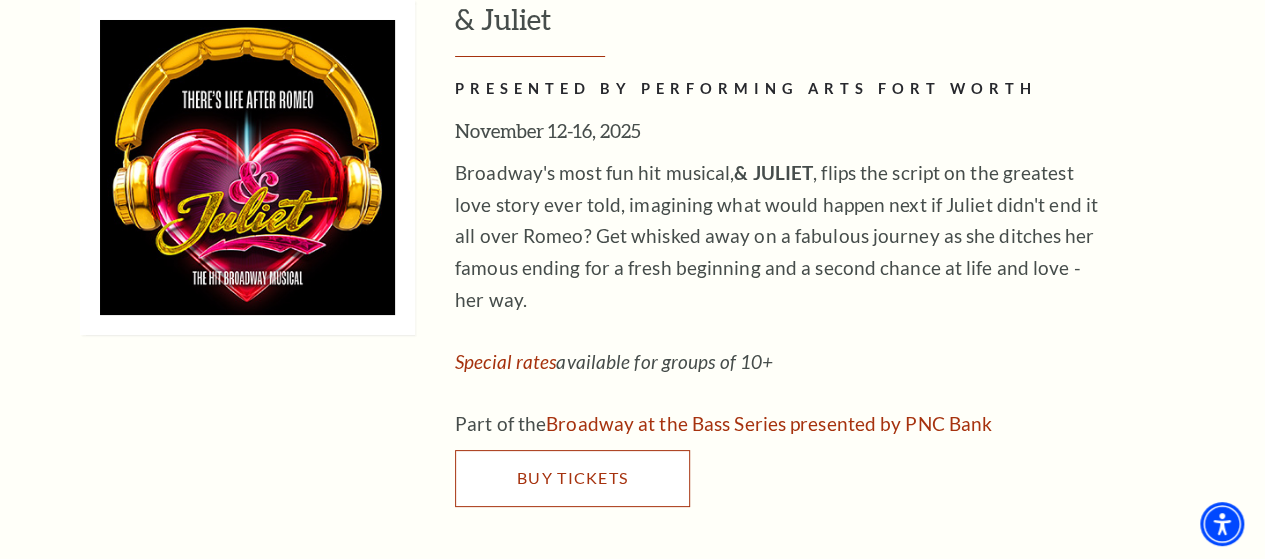 click on "Buy Tickets" at bounding box center [572, 477] 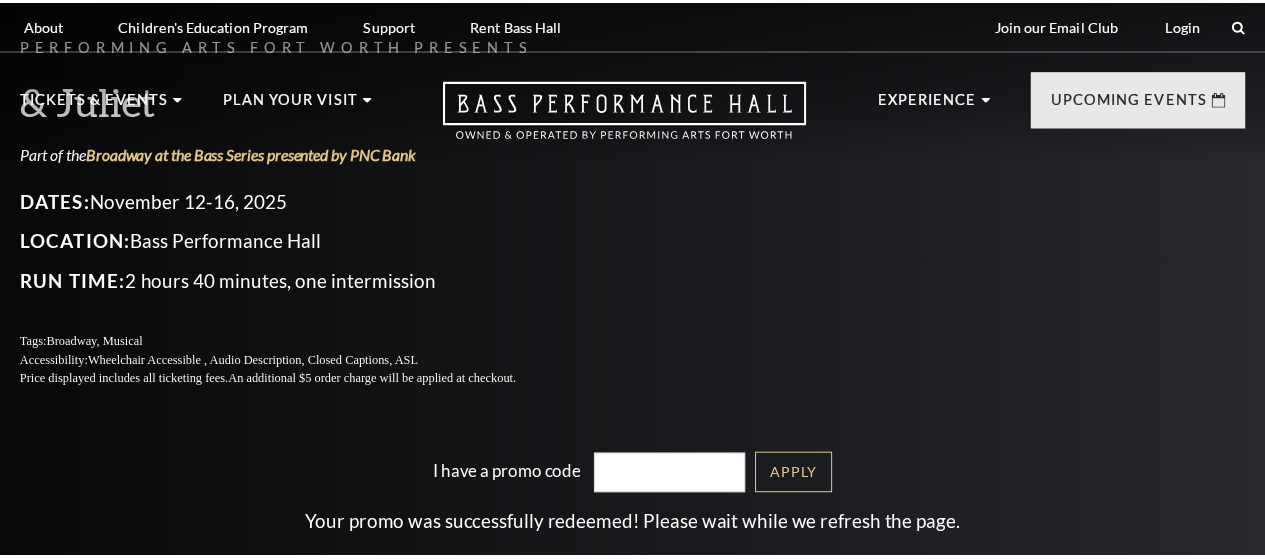 scroll, scrollTop: 0, scrollLeft: 0, axis: both 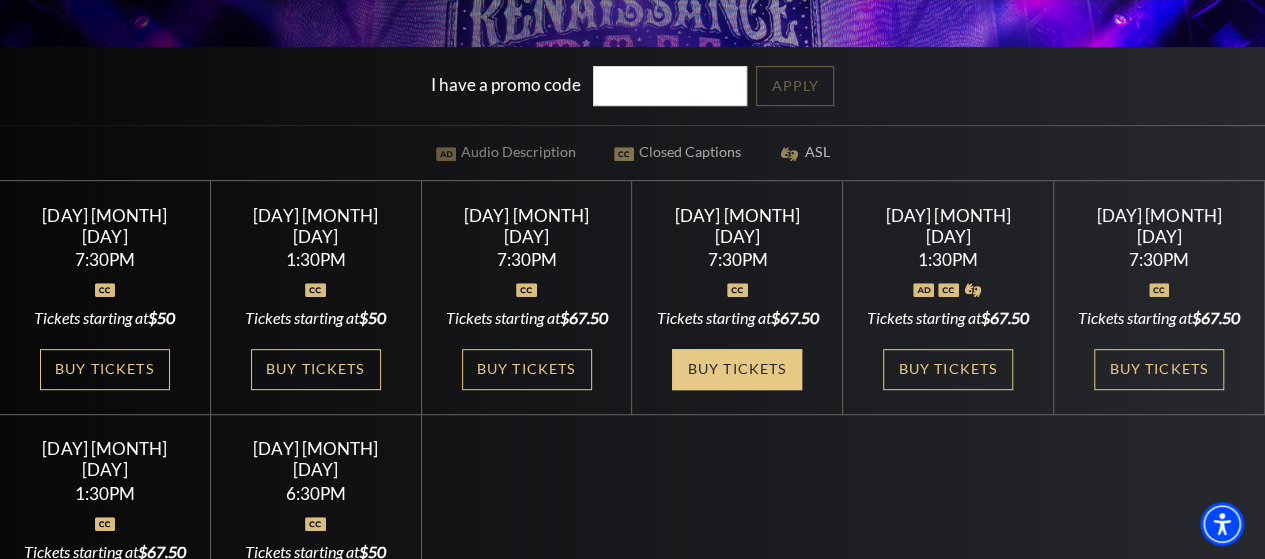 click on "Buy Tickets" at bounding box center [737, 369] 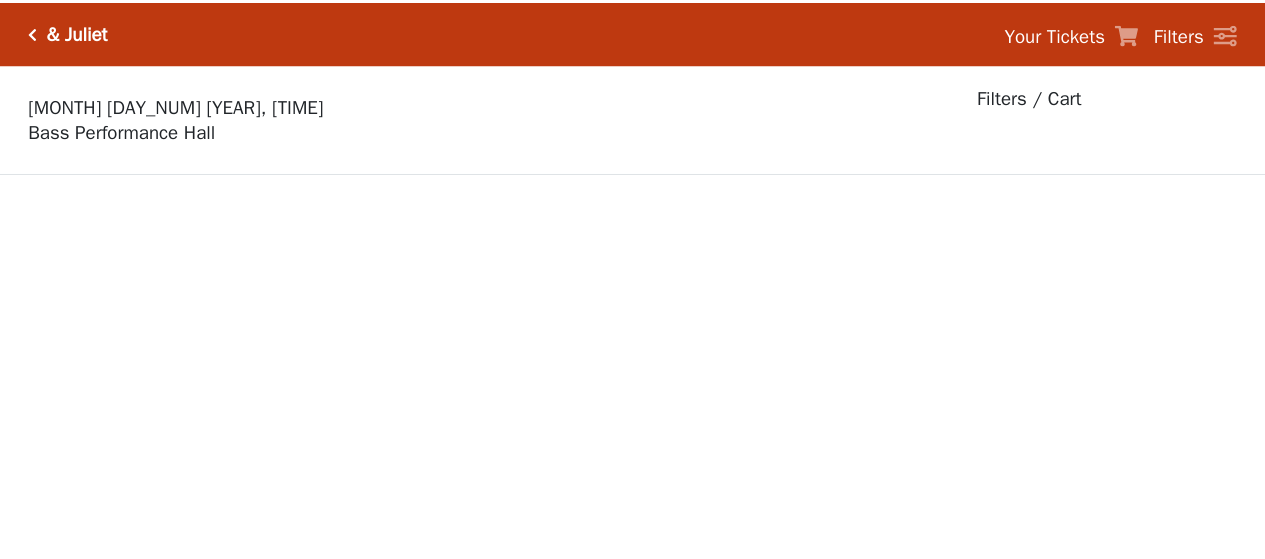 scroll, scrollTop: 0, scrollLeft: 0, axis: both 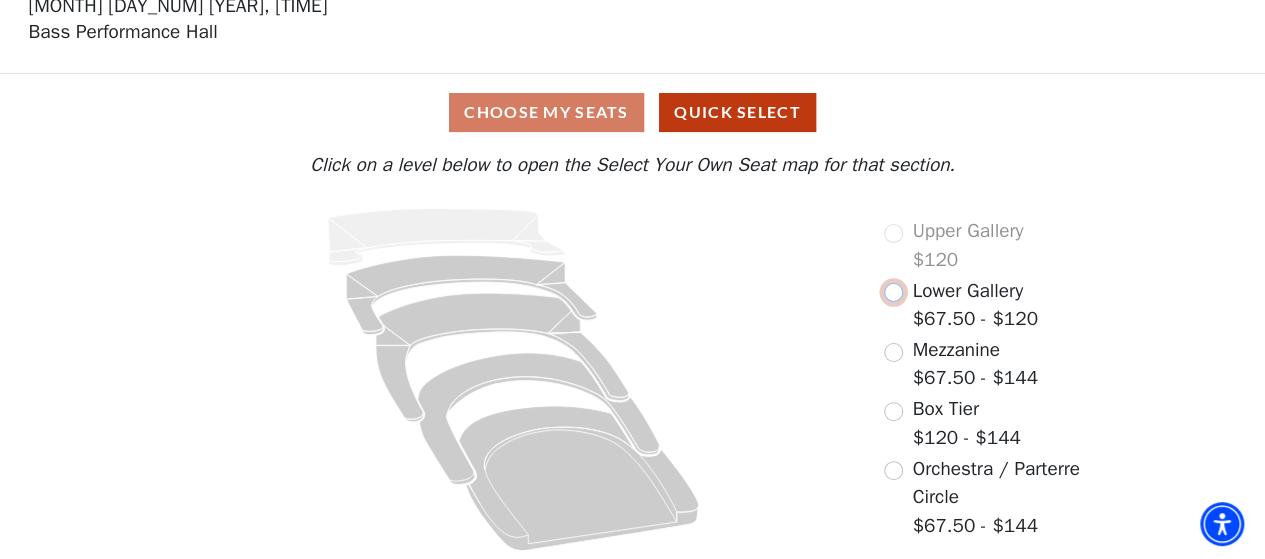 click at bounding box center [893, 292] 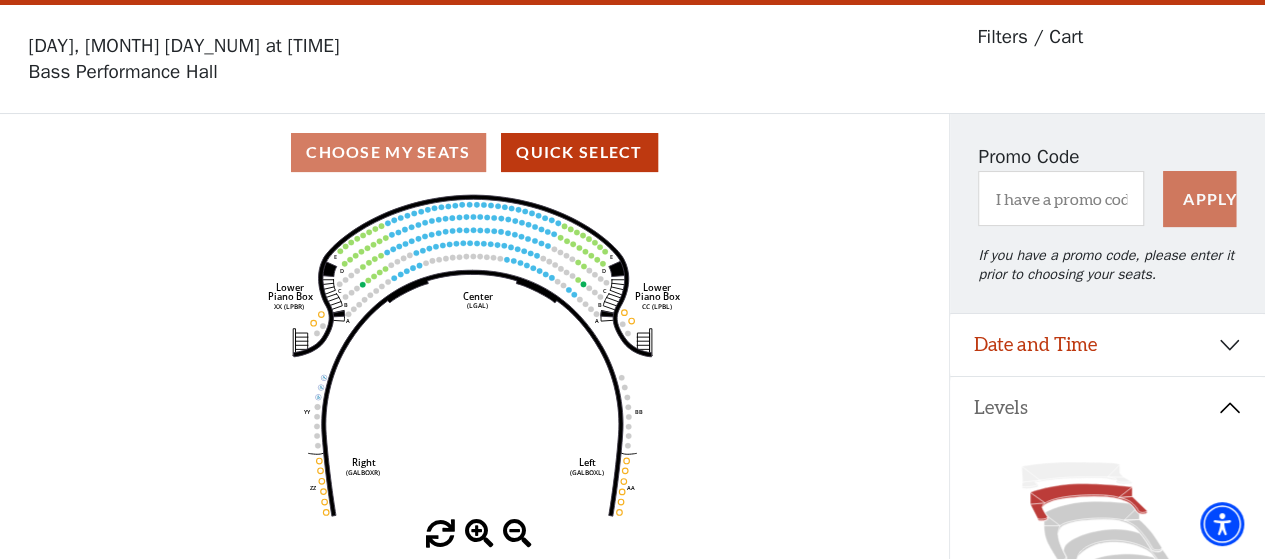 scroll, scrollTop: 92, scrollLeft: 0, axis: vertical 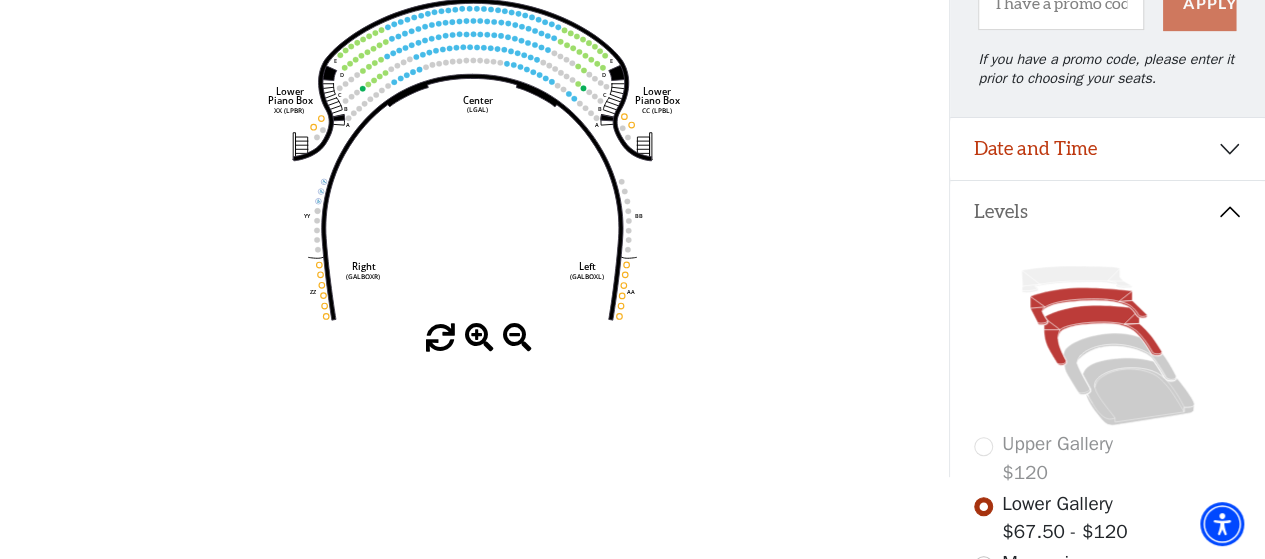 click 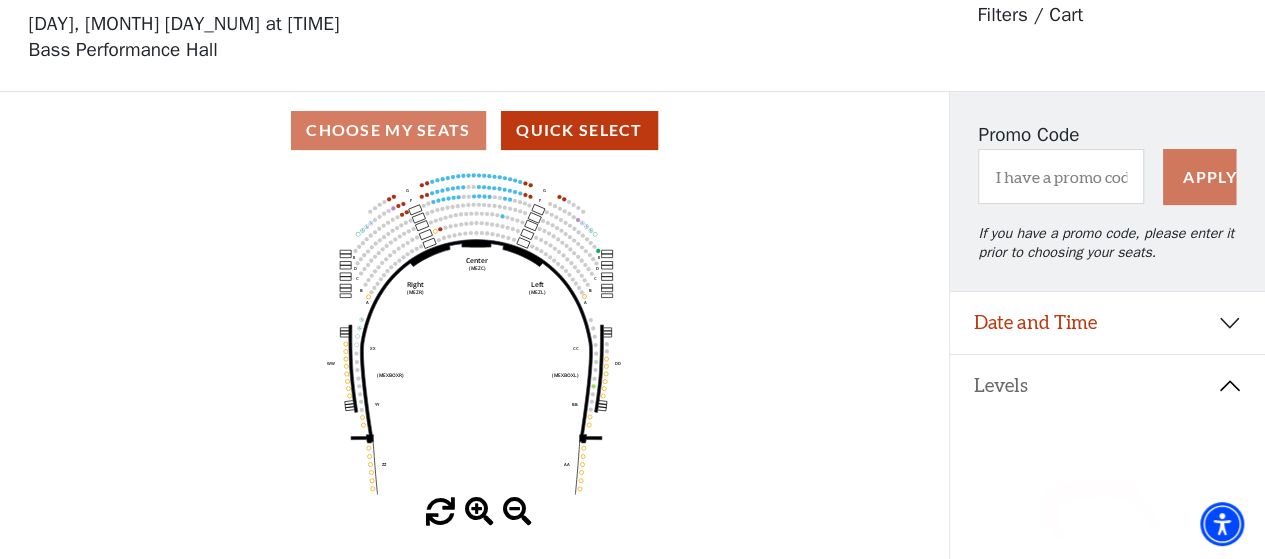 scroll, scrollTop: 92, scrollLeft: 0, axis: vertical 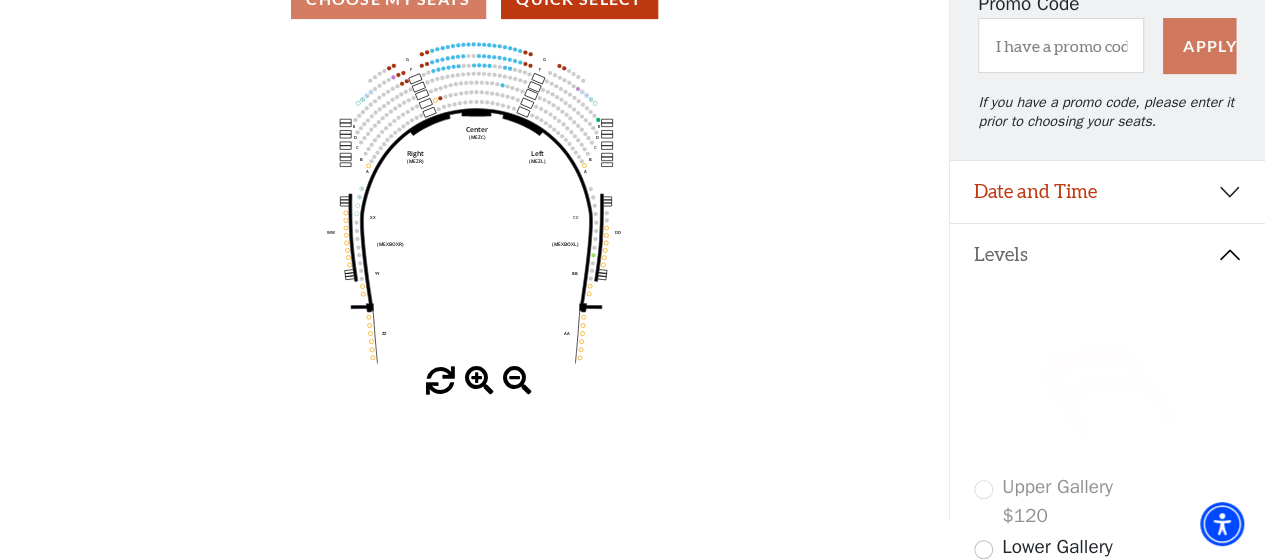 click 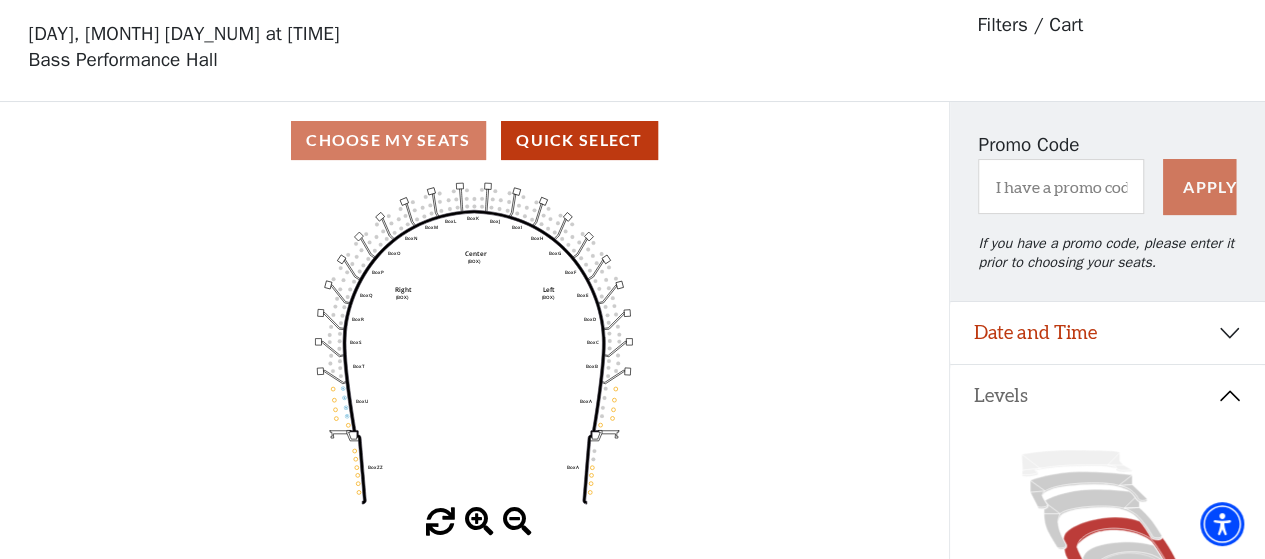 scroll, scrollTop: 92, scrollLeft: 0, axis: vertical 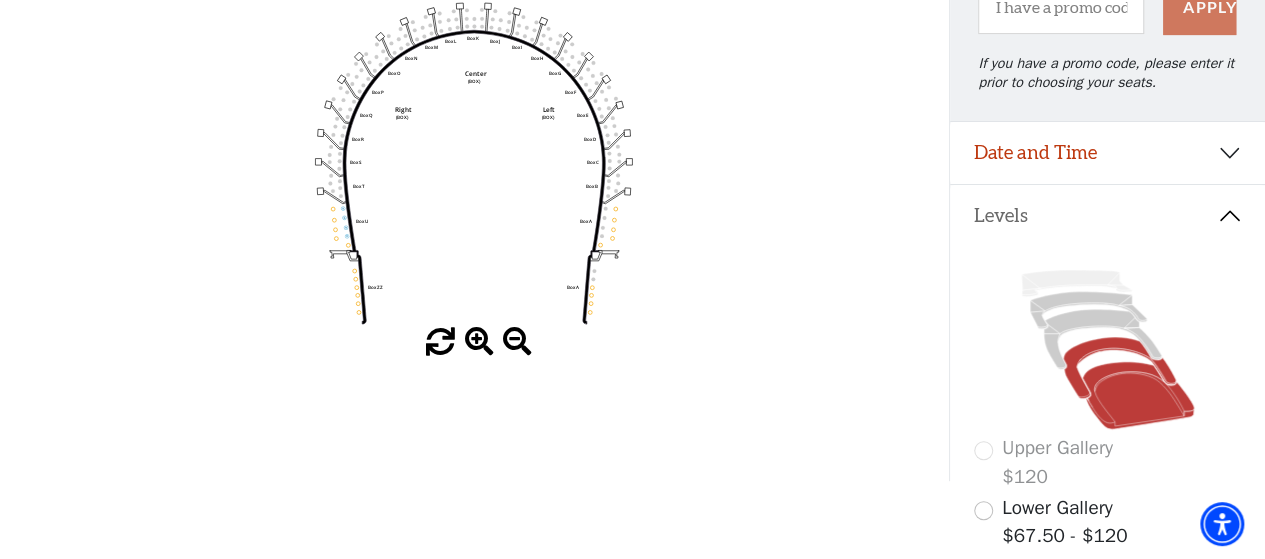 click 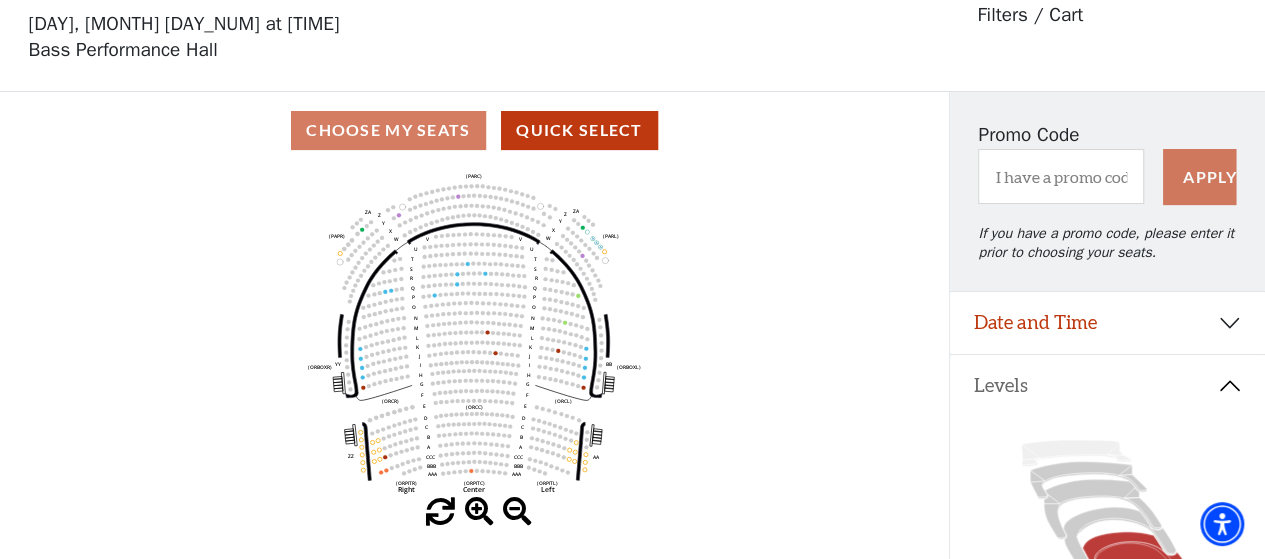 scroll, scrollTop: 92, scrollLeft: 0, axis: vertical 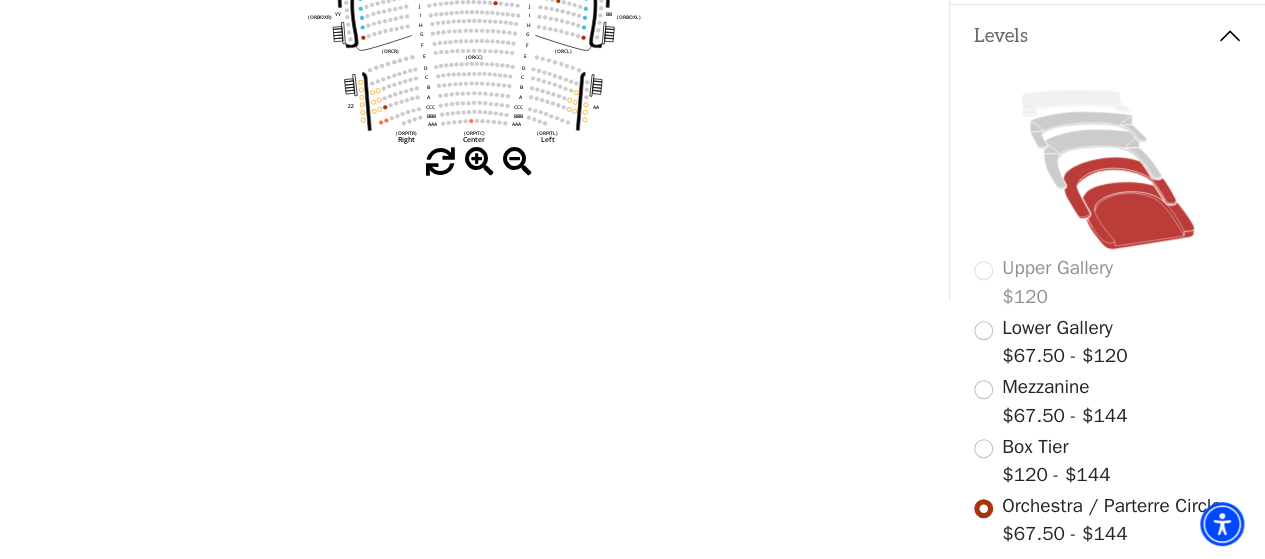 click 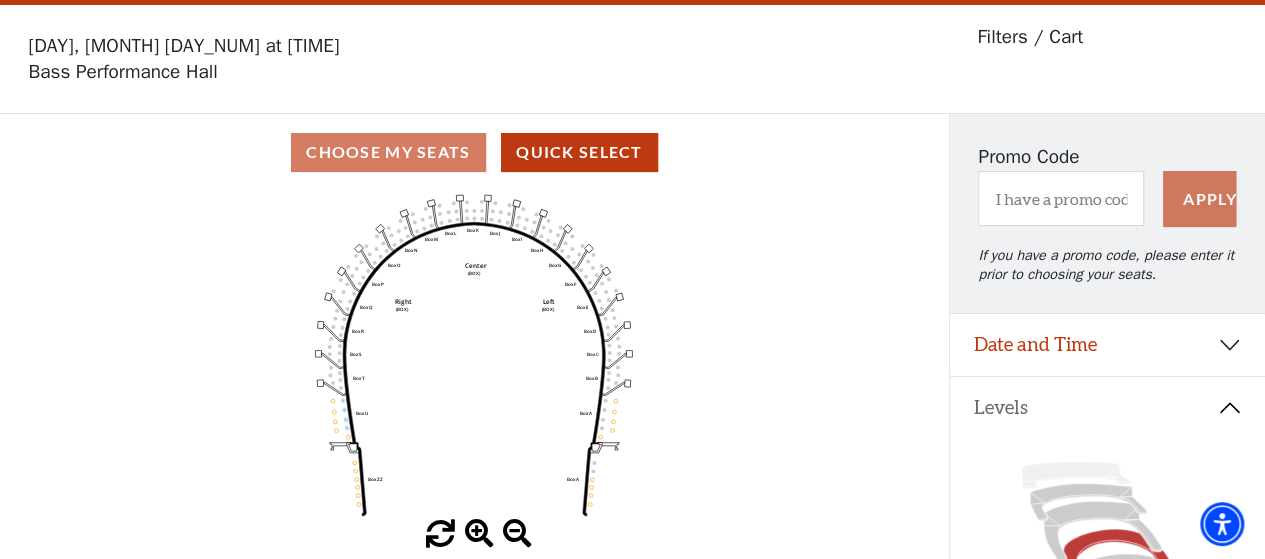 scroll, scrollTop: 92, scrollLeft: 0, axis: vertical 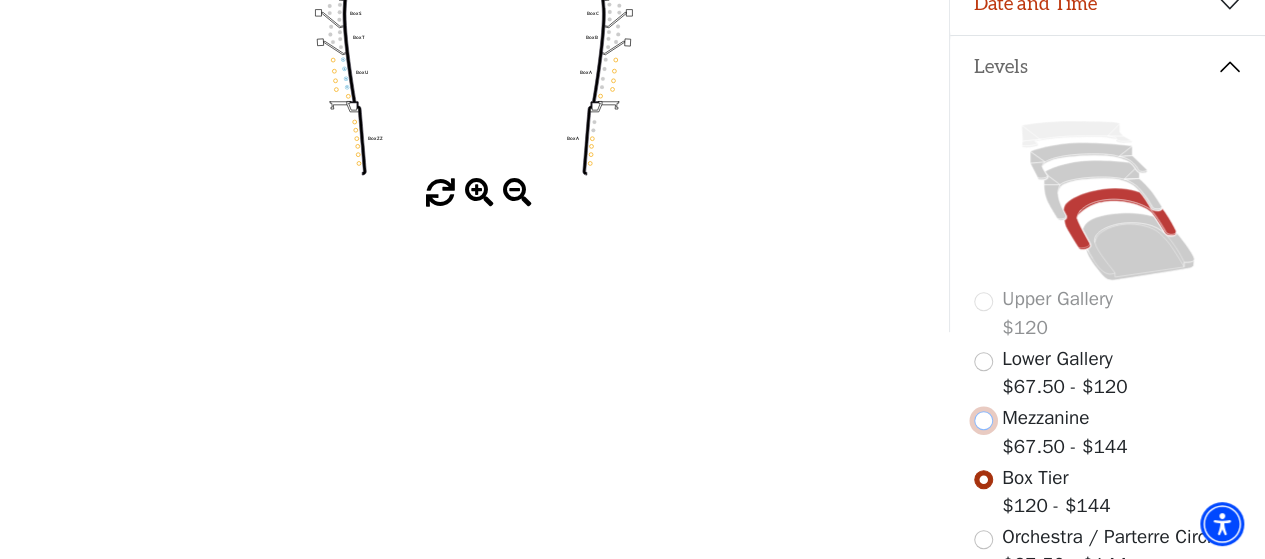 click at bounding box center [983, 420] 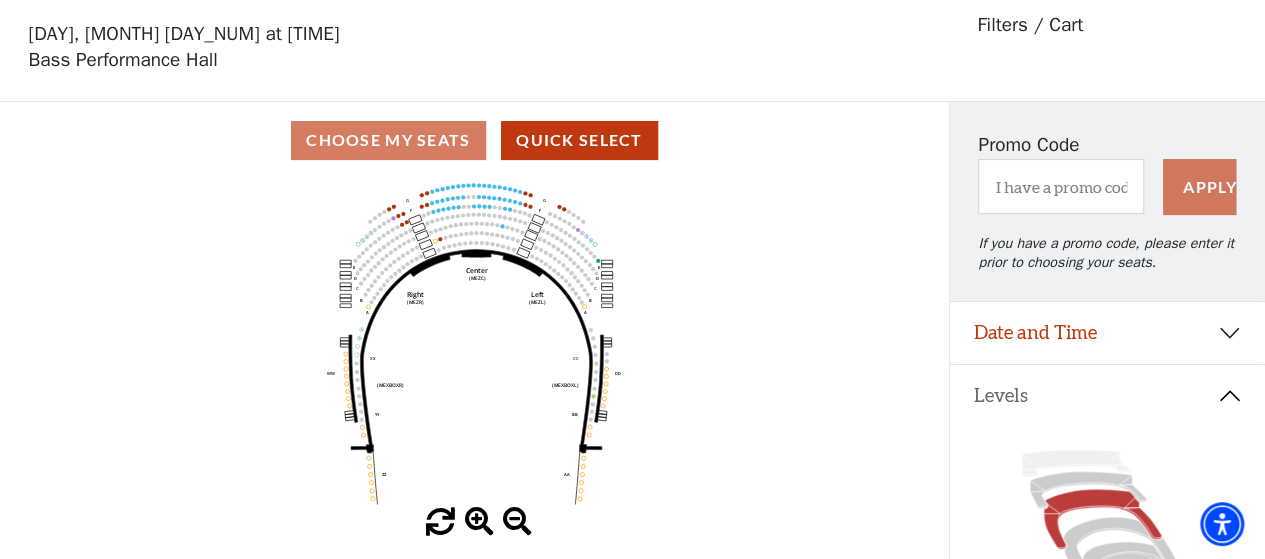 scroll, scrollTop: 92, scrollLeft: 0, axis: vertical 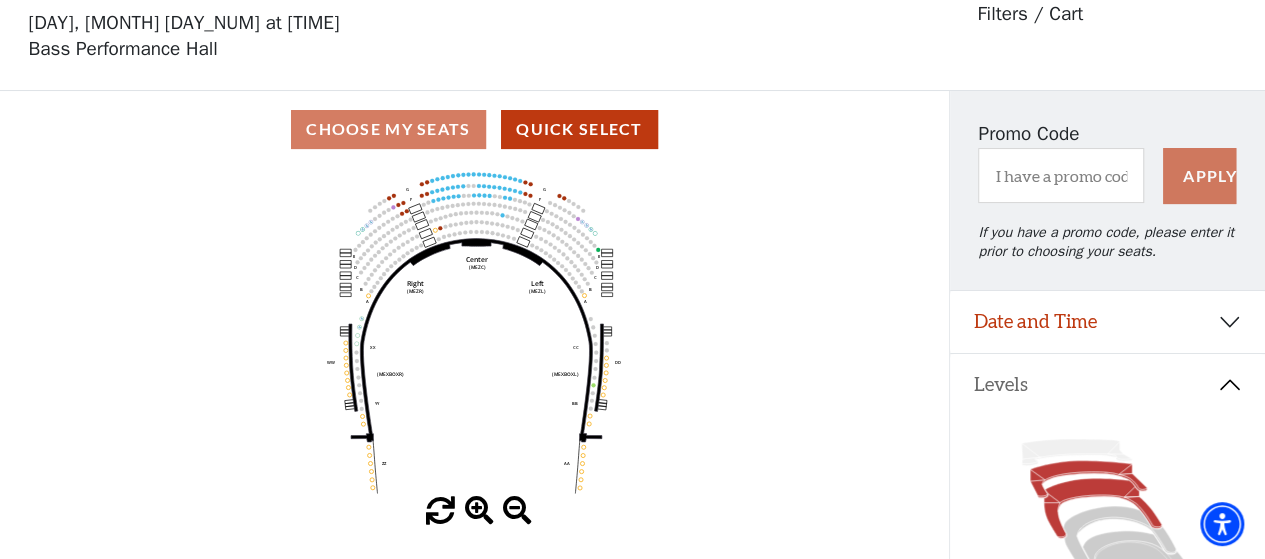 click 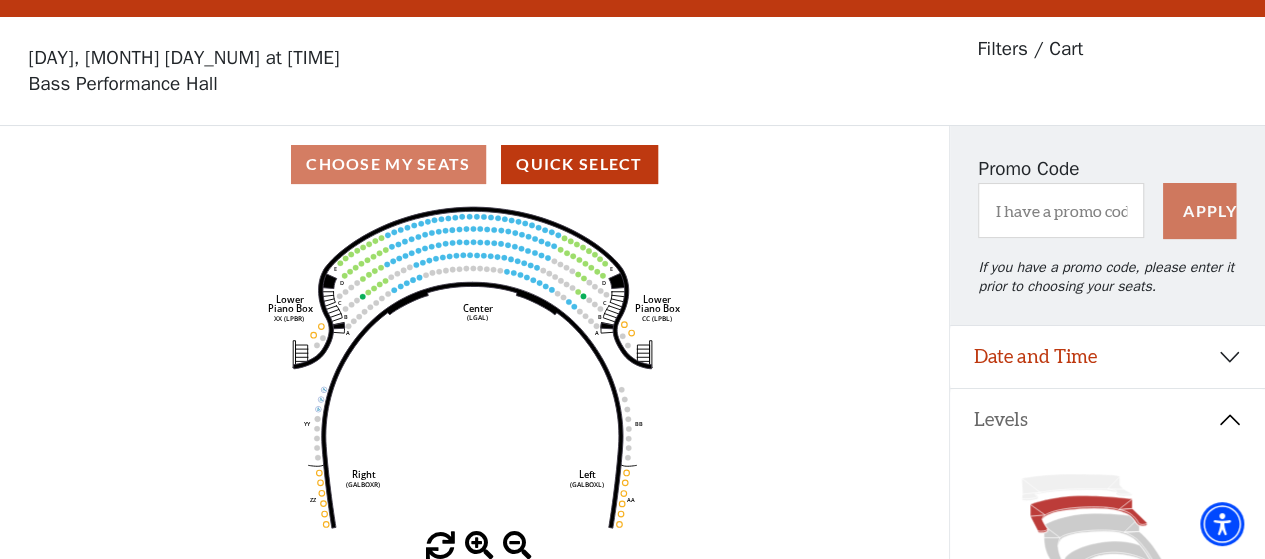 scroll, scrollTop: 92, scrollLeft: 0, axis: vertical 